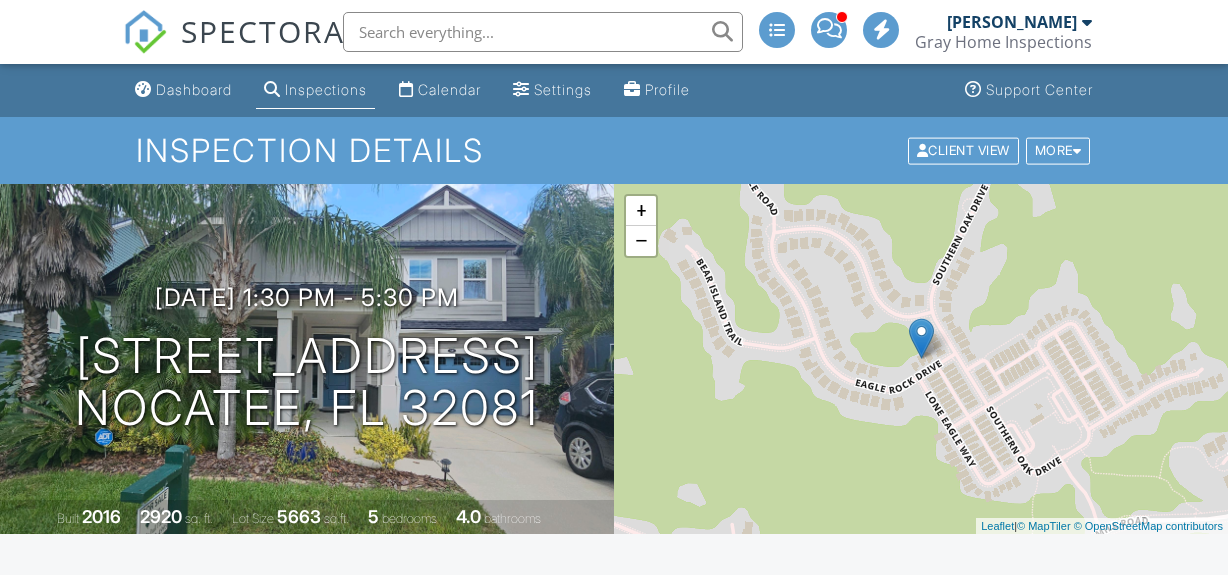 click on "View" at bounding box center [733, 1056] 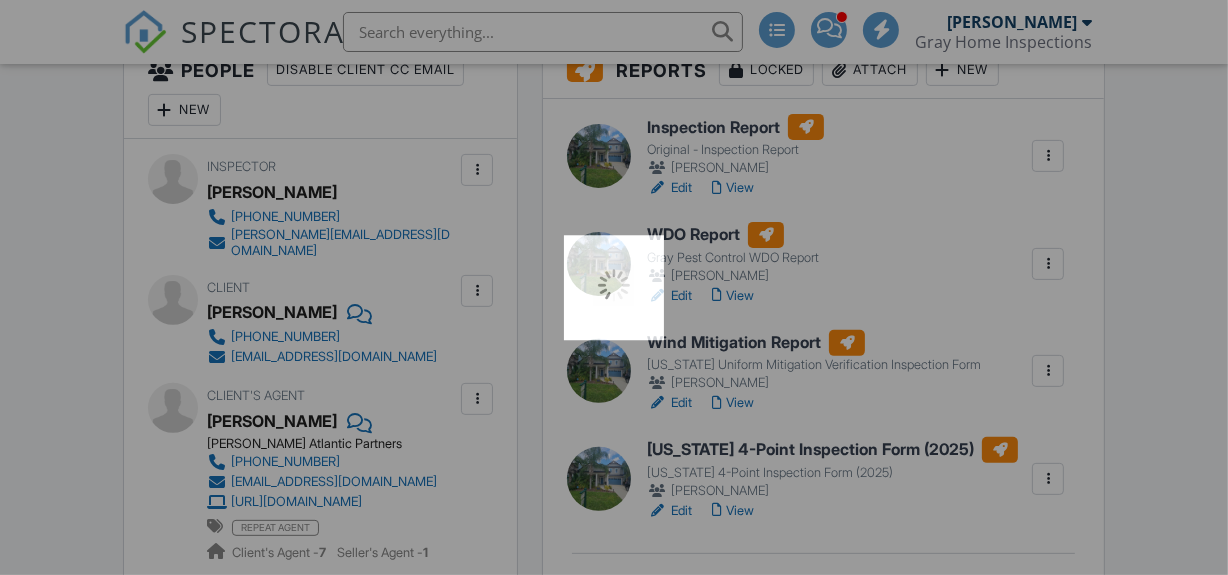 scroll, scrollTop: 545, scrollLeft: 0, axis: vertical 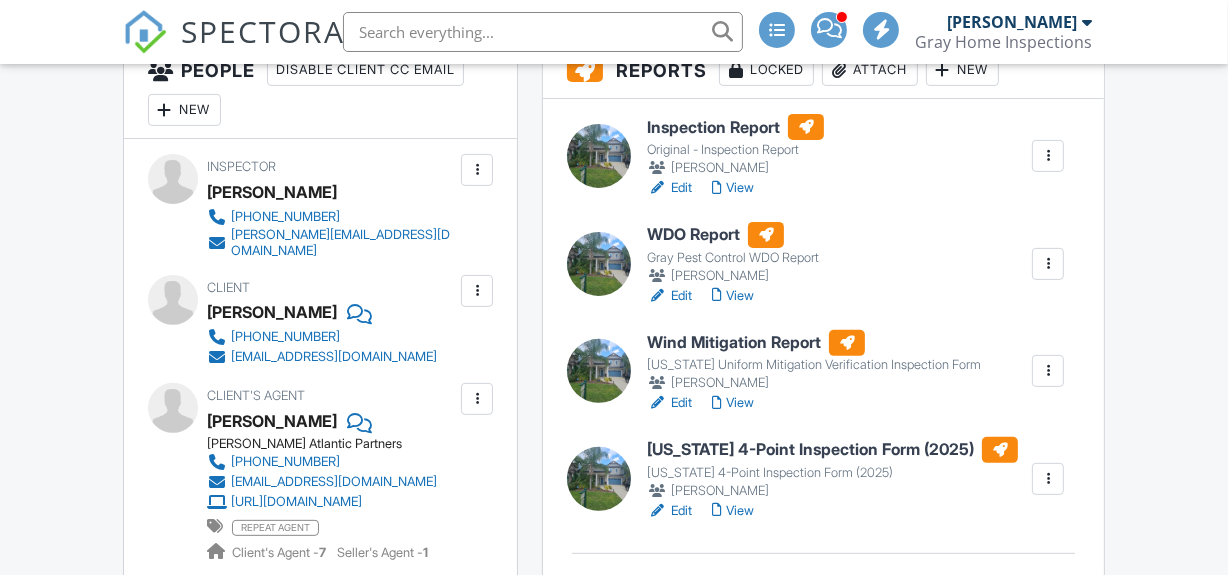 click on "Edit" at bounding box center [669, 511] 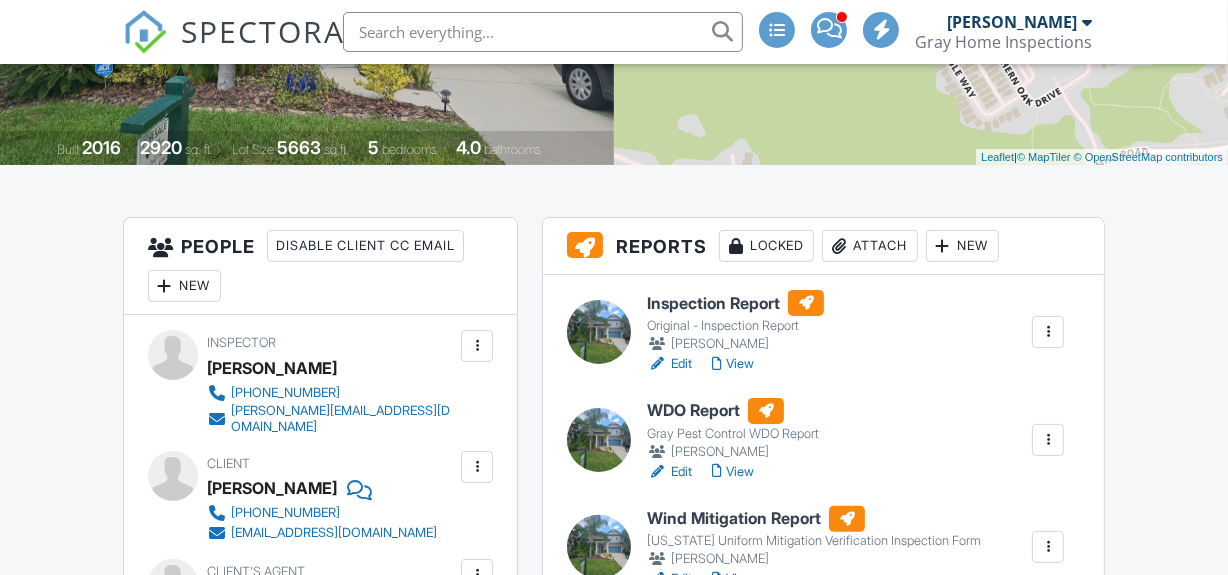 scroll, scrollTop: 532, scrollLeft: 0, axis: vertical 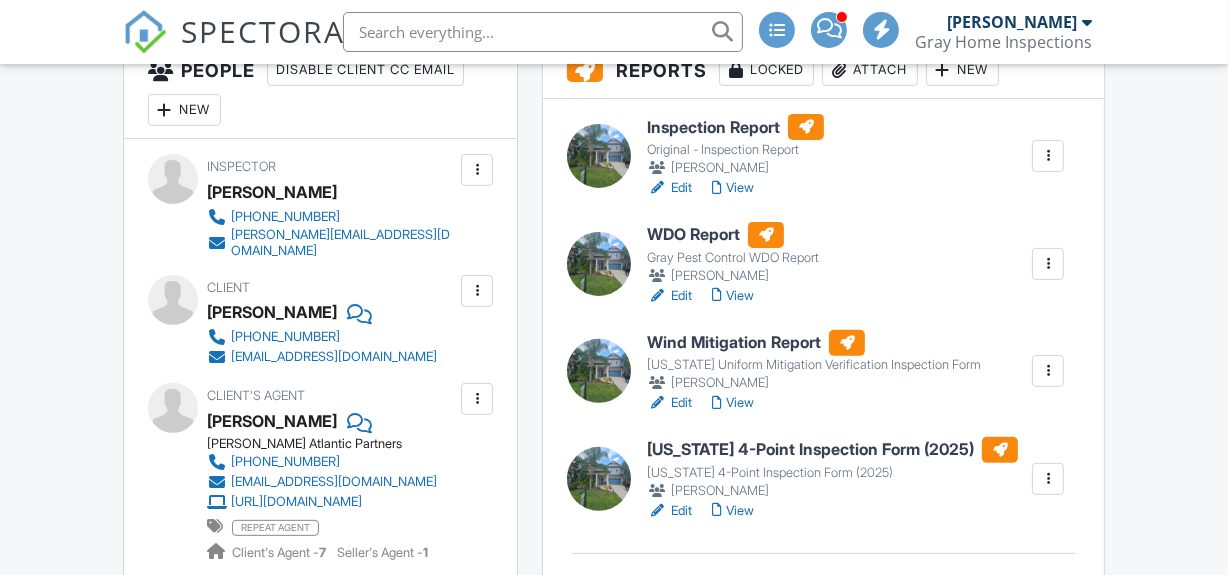 click on "Edit" at bounding box center (669, 403) 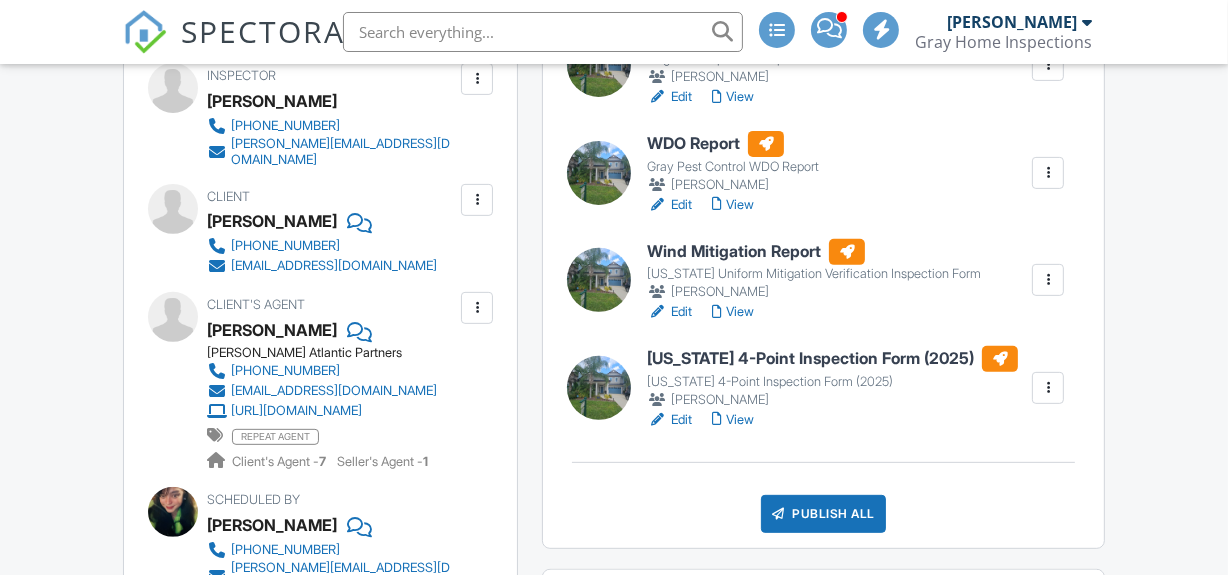 scroll, scrollTop: 636, scrollLeft: 0, axis: vertical 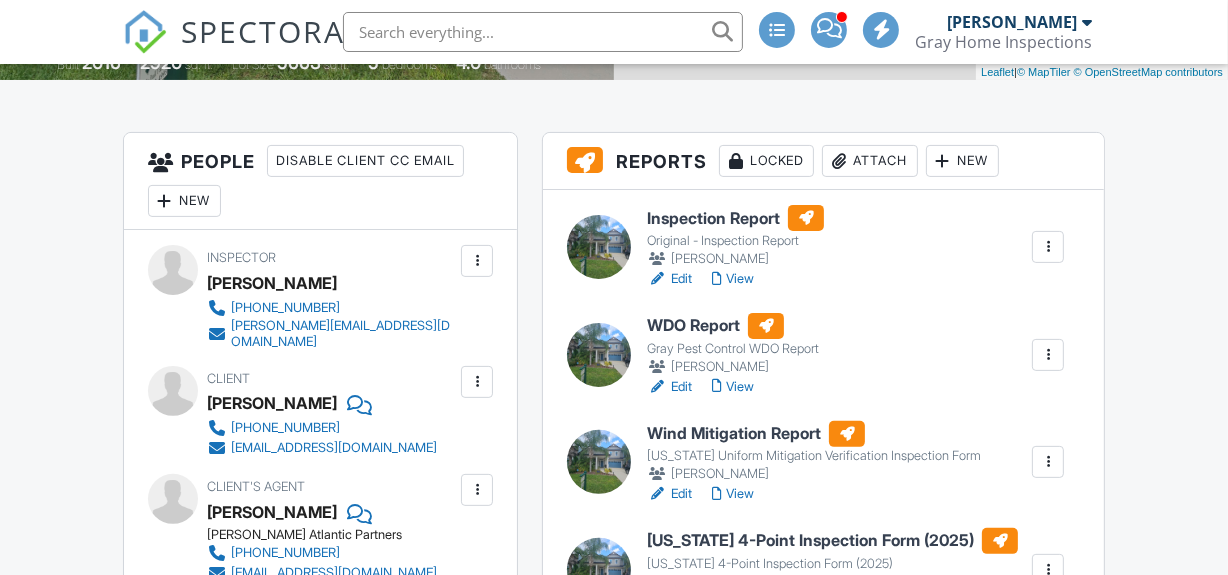 click on "View" at bounding box center [733, 279] 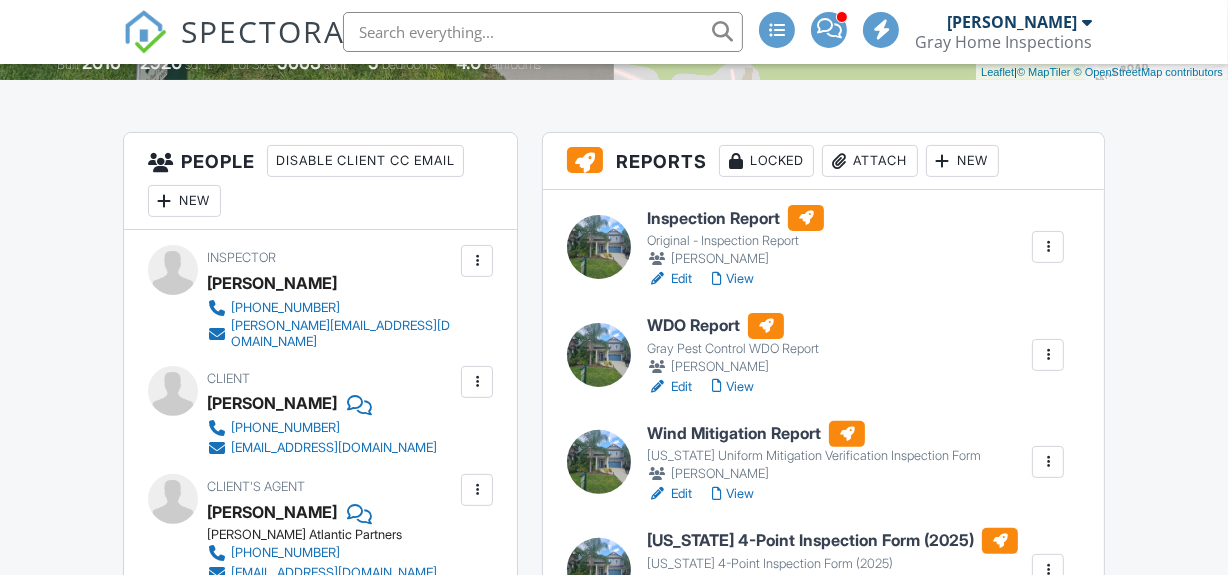 scroll, scrollTop: 454, scrollLeft: 0, axis: vertical 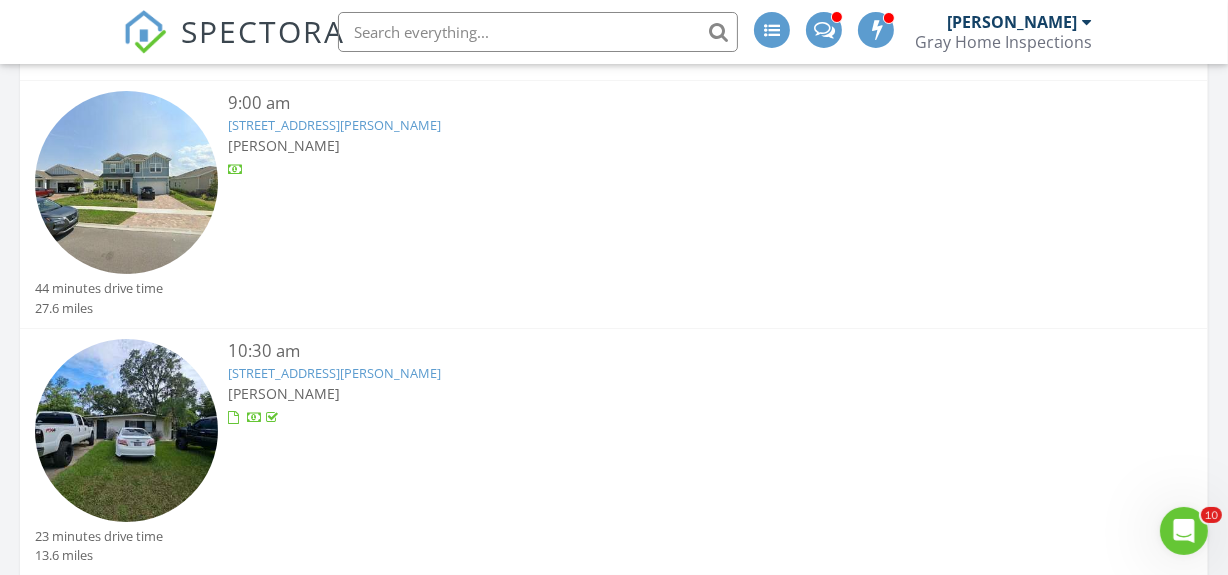 click on "169 Ren Wy, St Johns, FL 32259" at bounding box center [334, 125] 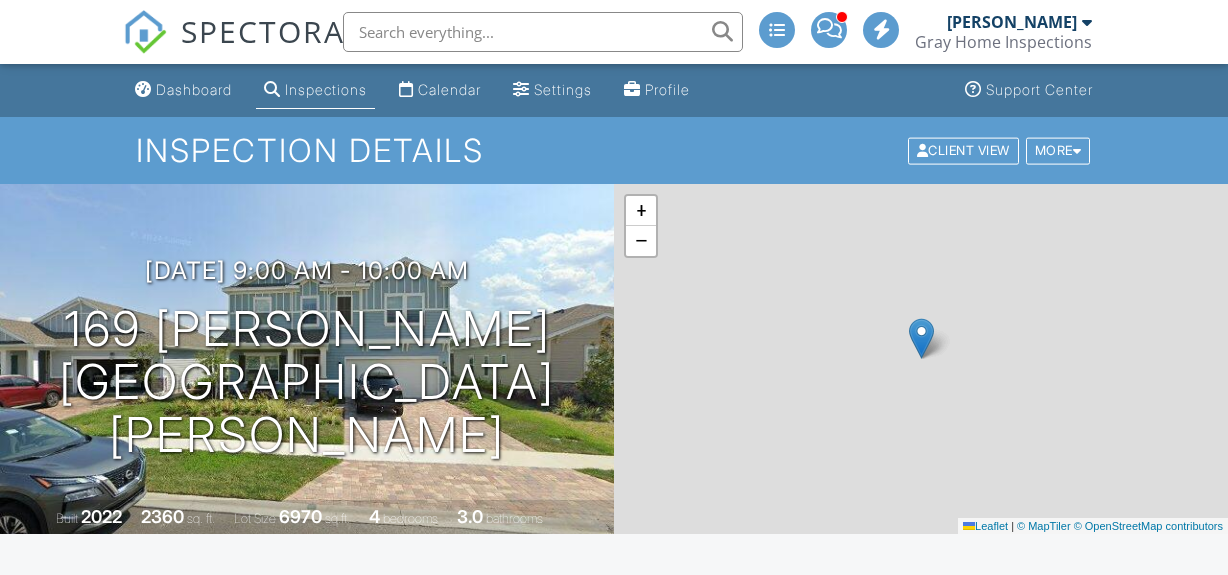 scroll, scrollTop: 0, scrollLeft: 0, axis: both 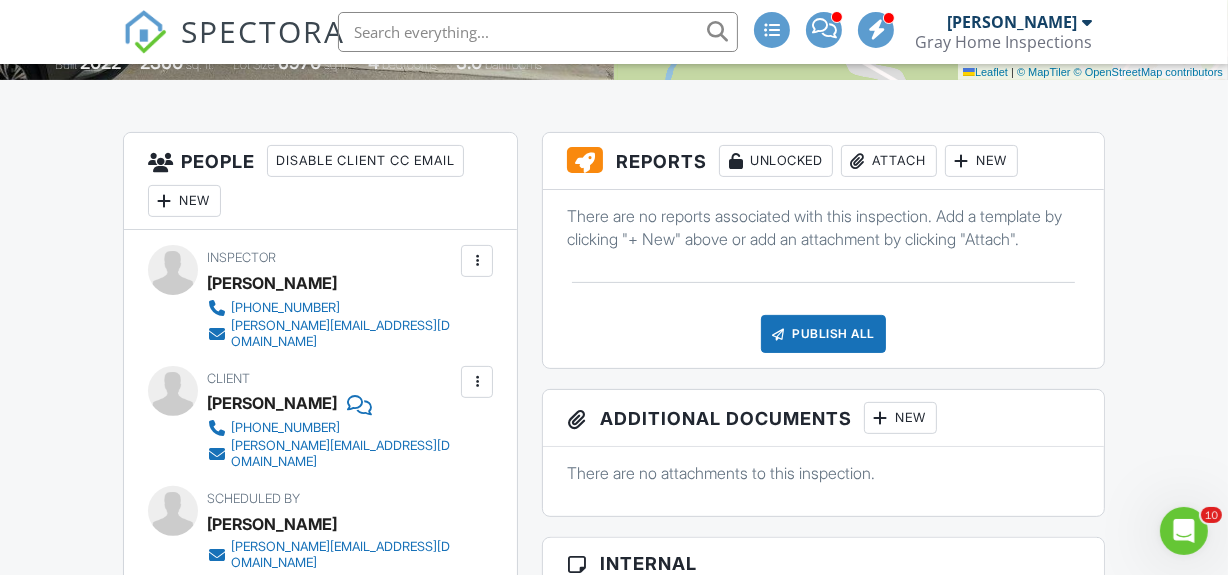 click on "New" at bounding box center (981, 161) 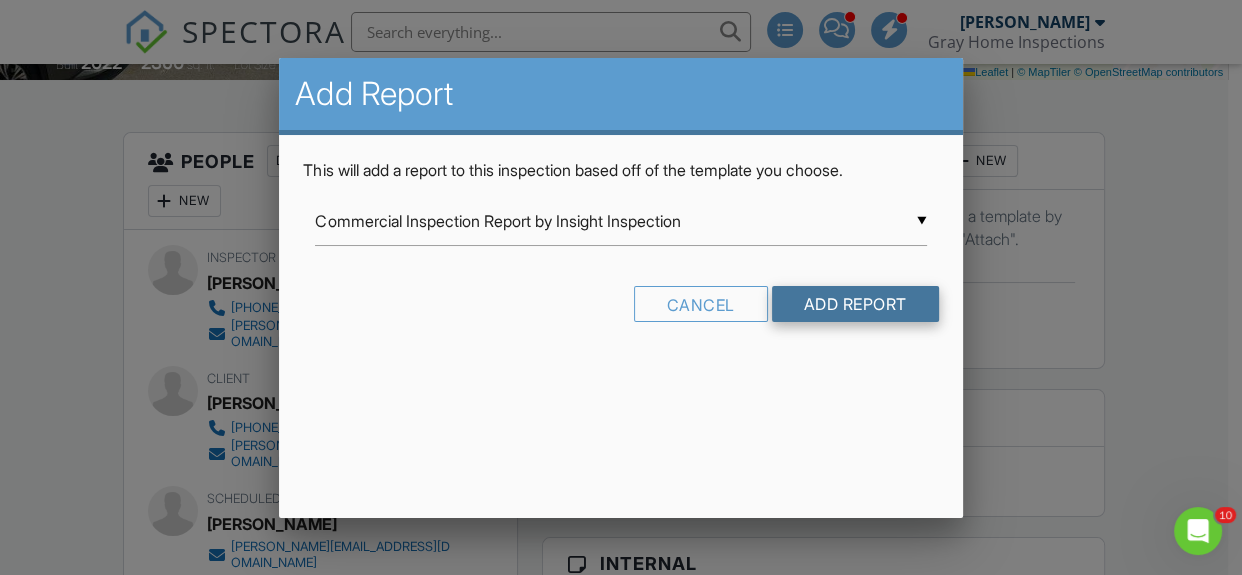 click on "Add Report" at bounding box center [855, 304] 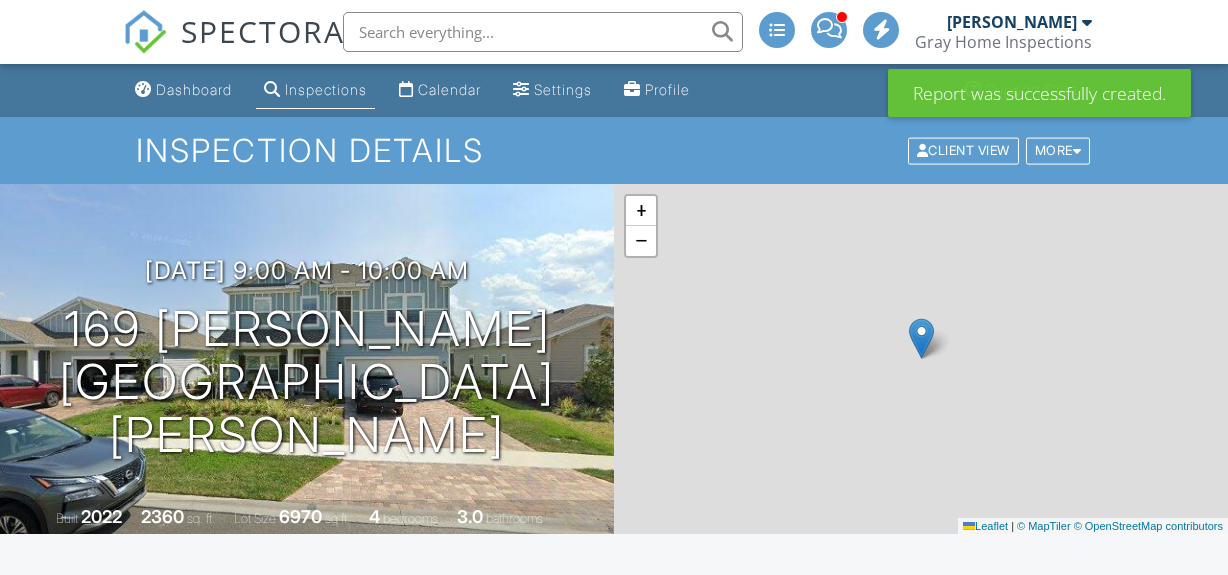 scroll, scrollTop: 454, scrollLeft: 0, axis: vertical 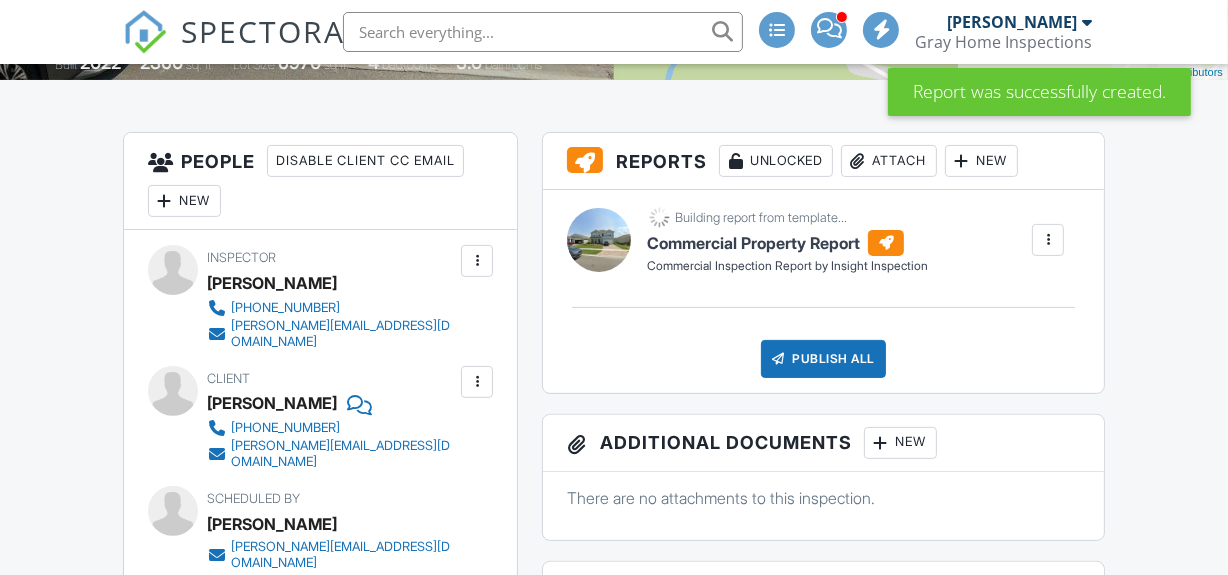 click at bounding box center [1048, 240] 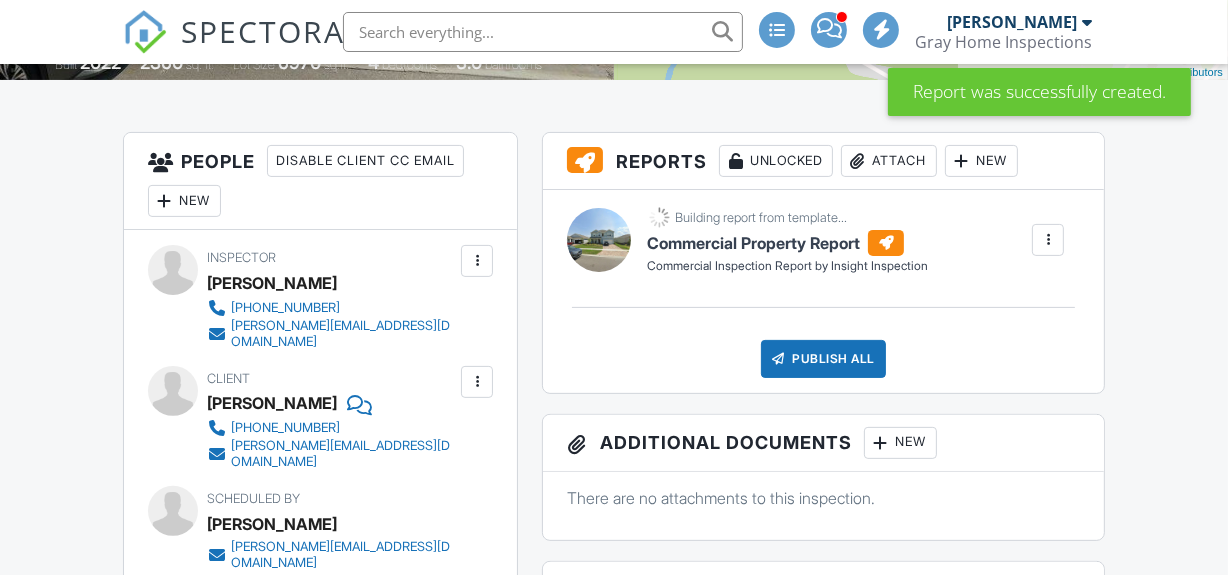 scroll, scrollTop: 454, scrollLeft: 0, axis: vertical 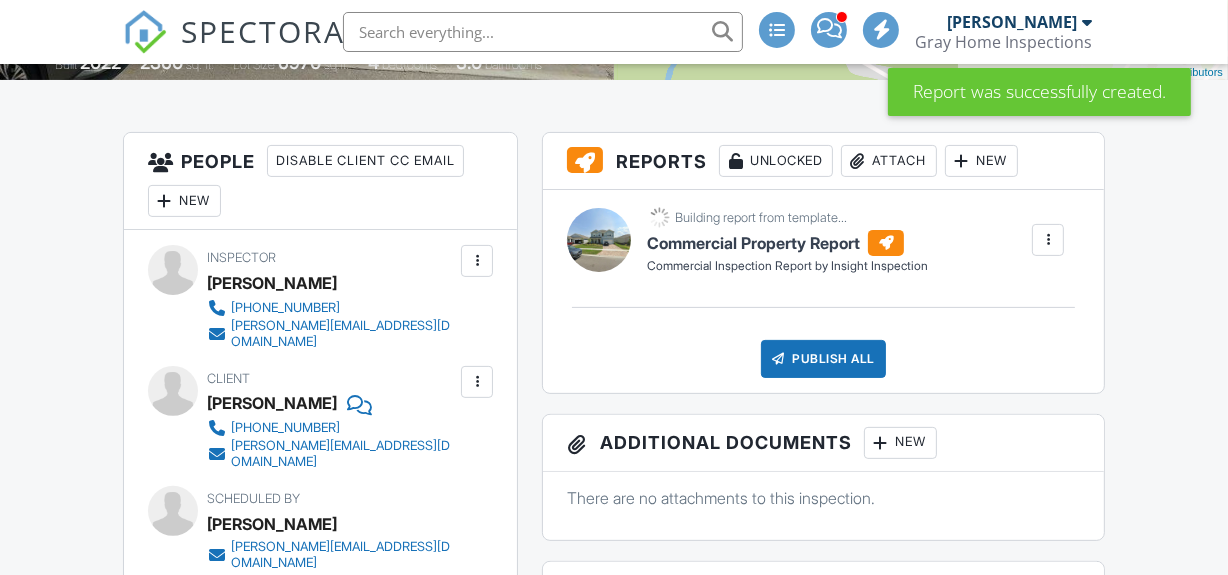 click at bounding box center [1048, 240] 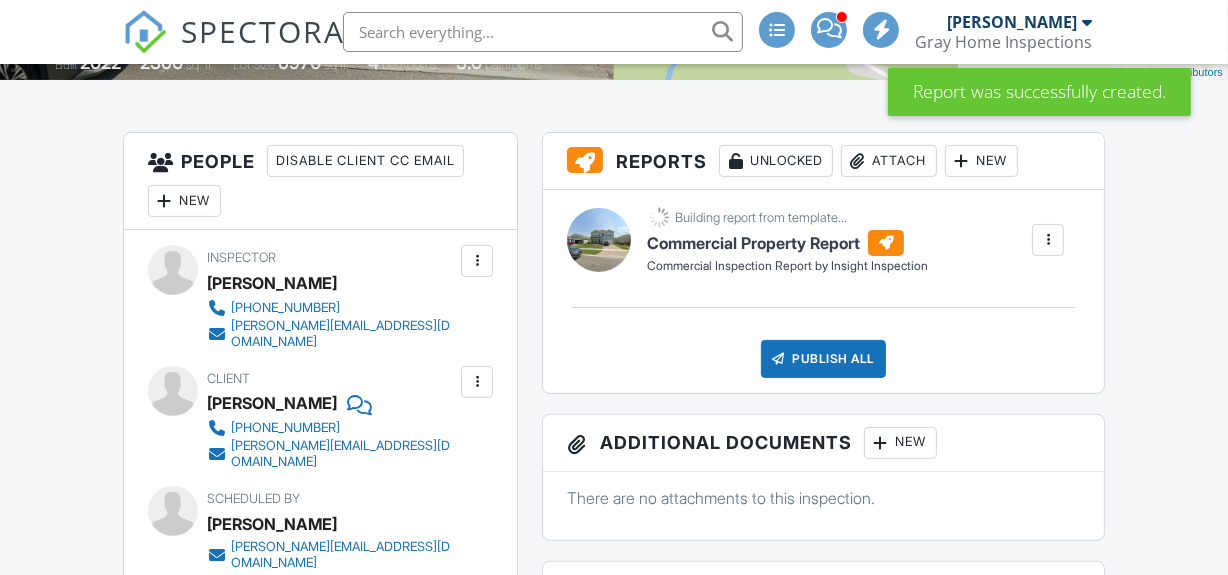 scroll, scrollTop: 0, scrollLeft: 0, axis: both 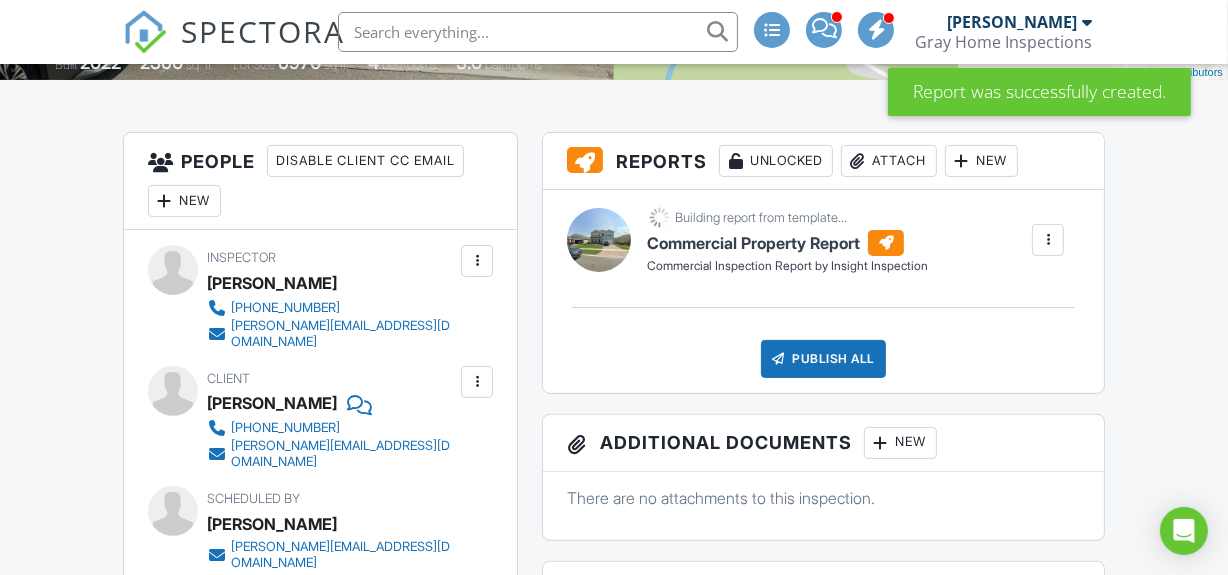 click at bounding box center (1048, 240) 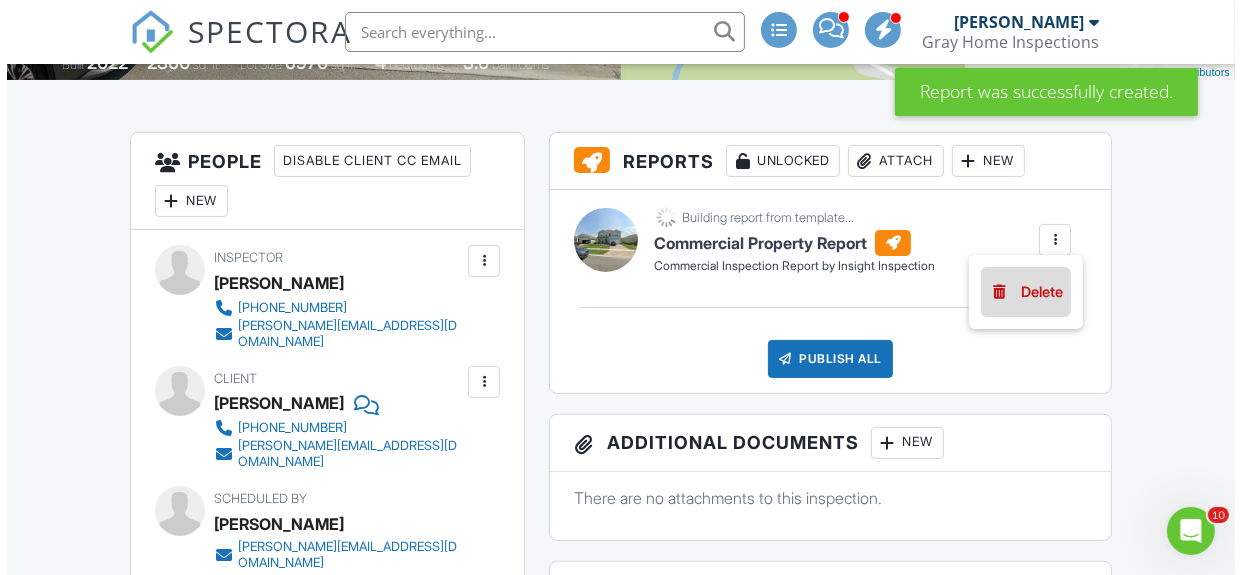 scroll, scrollTop: 0, scrollLeft: 0, axis: both 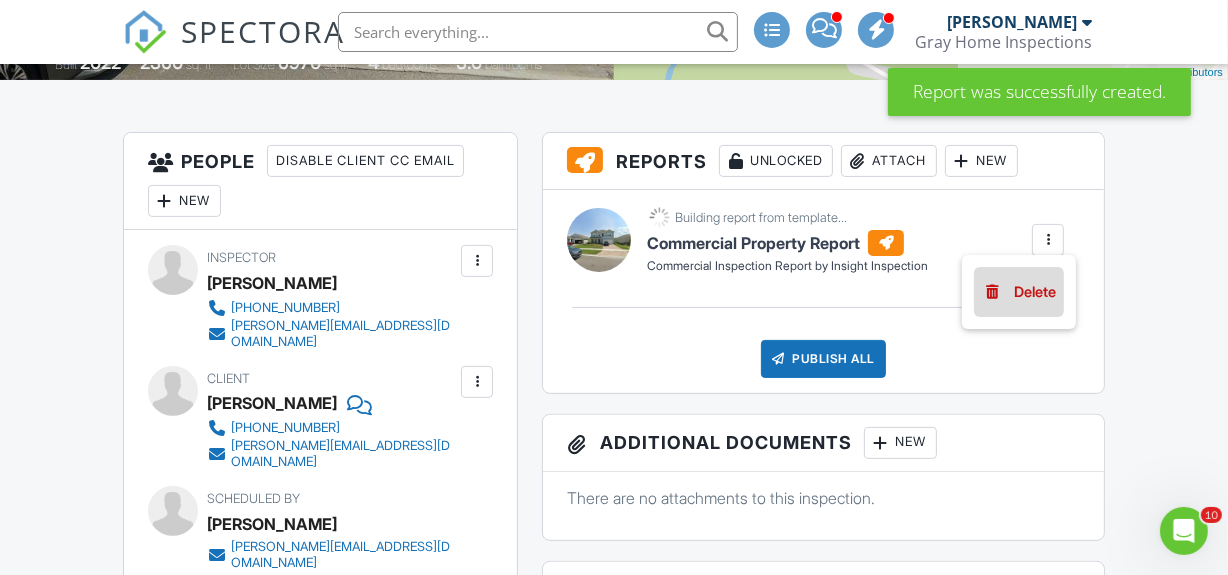 click on "Delete" at bounding box center (1035, 292) 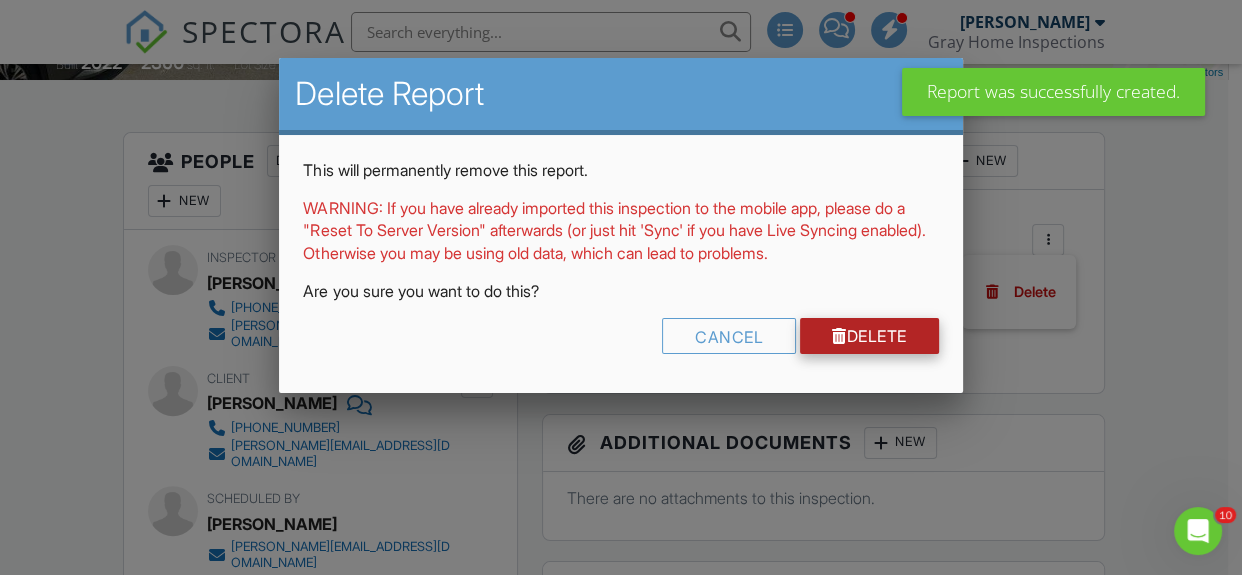 click on "Delete" at bounding box center [869, 336] 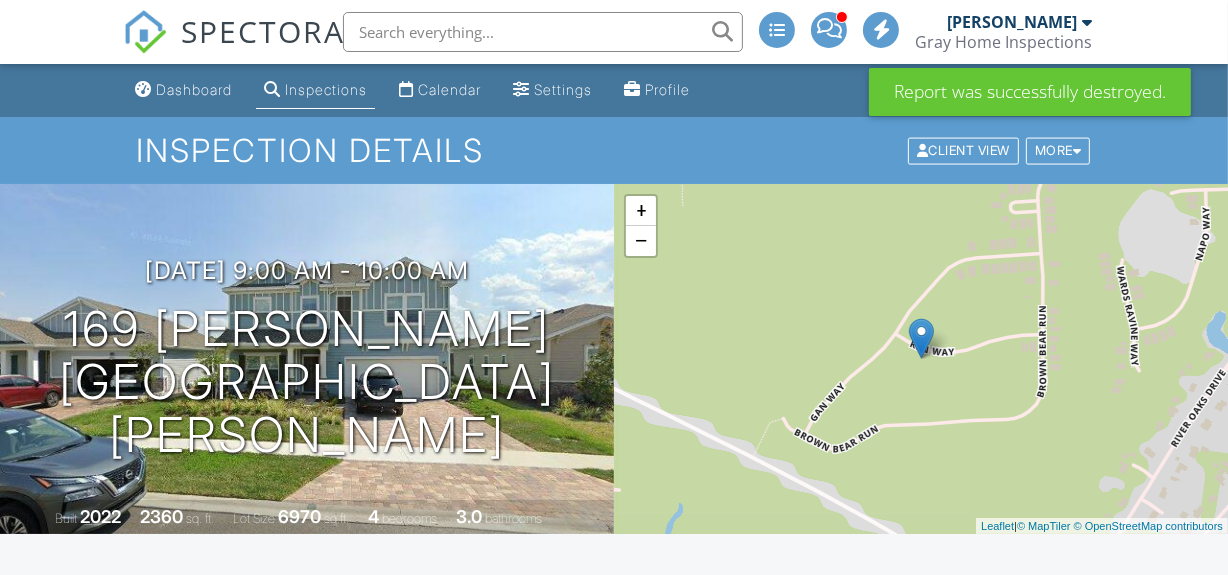 scroll, scrollTop: 454, scrollLeft: 0, axis: vertical 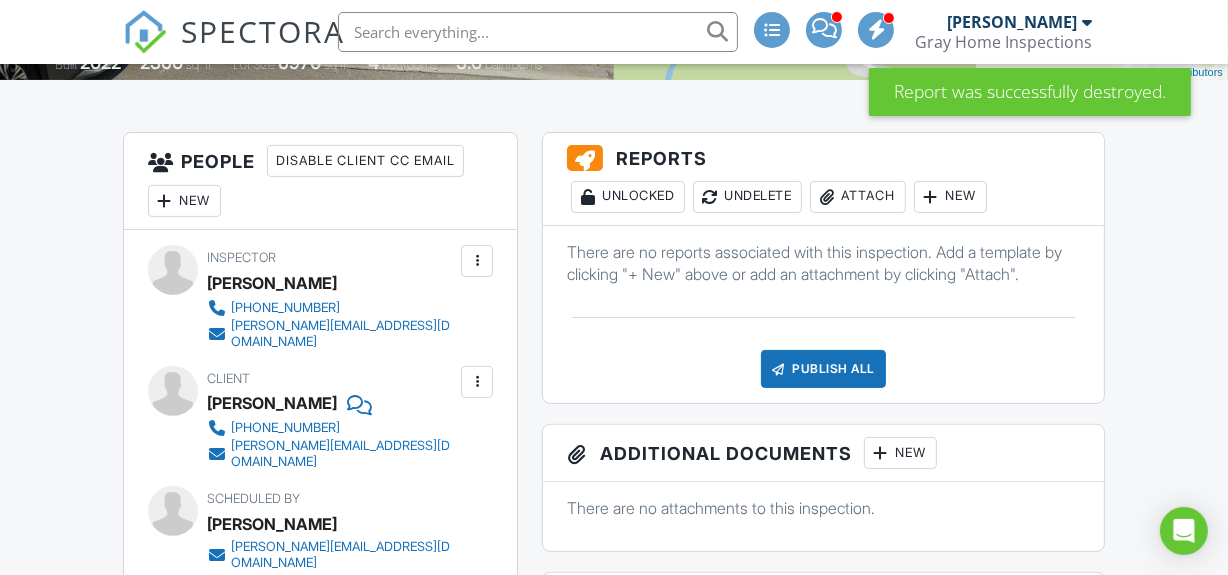 click at bounding box center (931, 197) 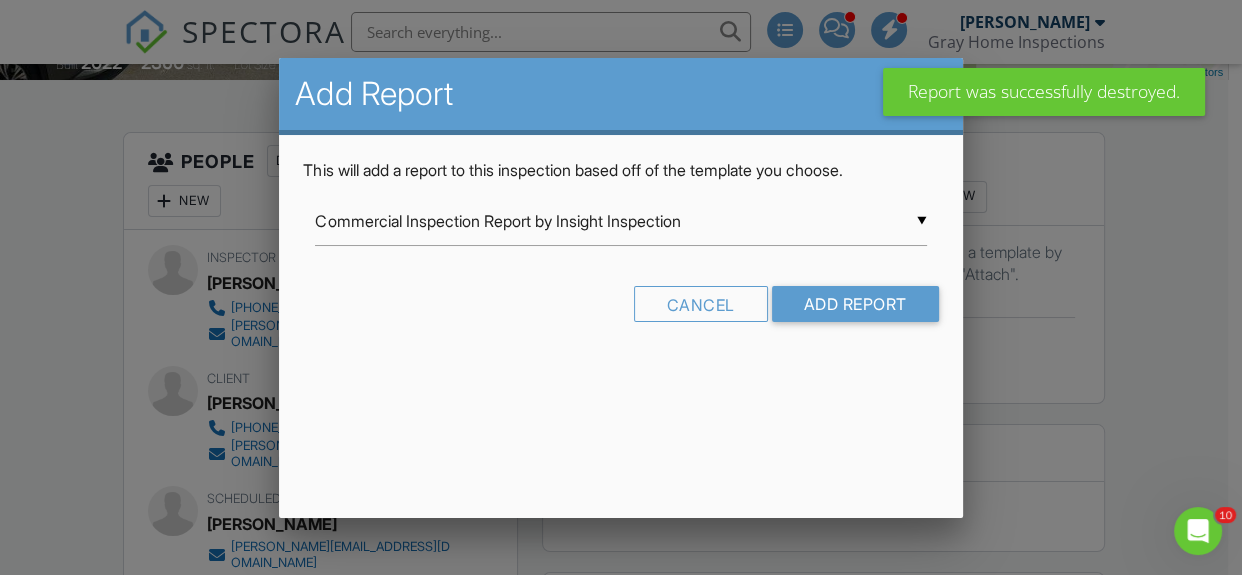 scroll, scrollTop: 0, scrollLeft: 0, axis: both 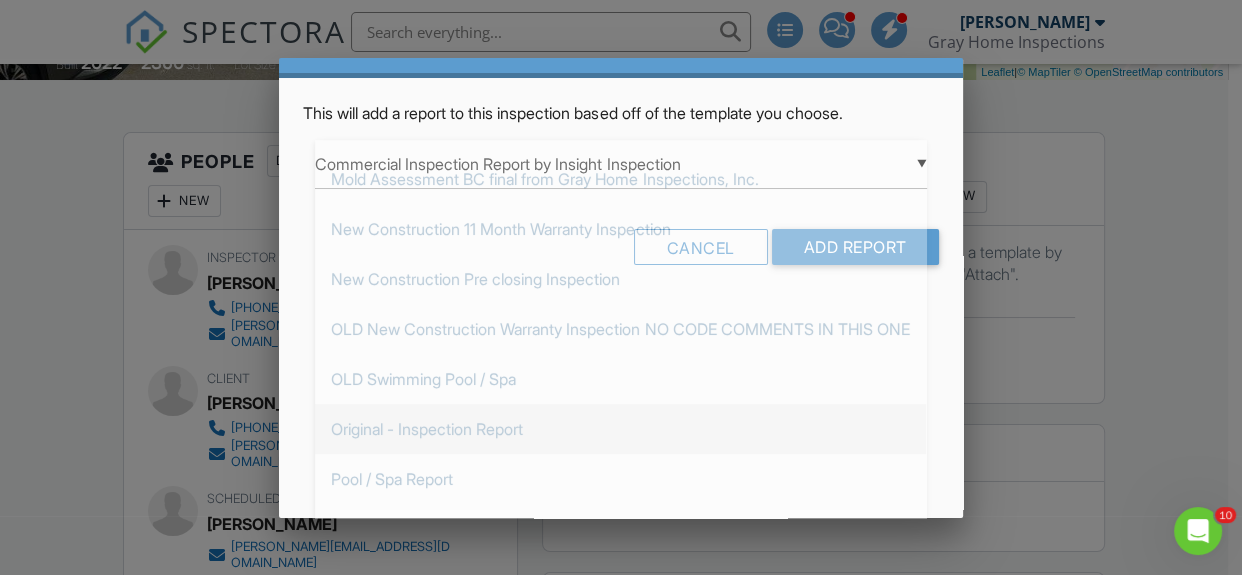 click on "Original - Inspection Report" at bounding box center (620, 429) 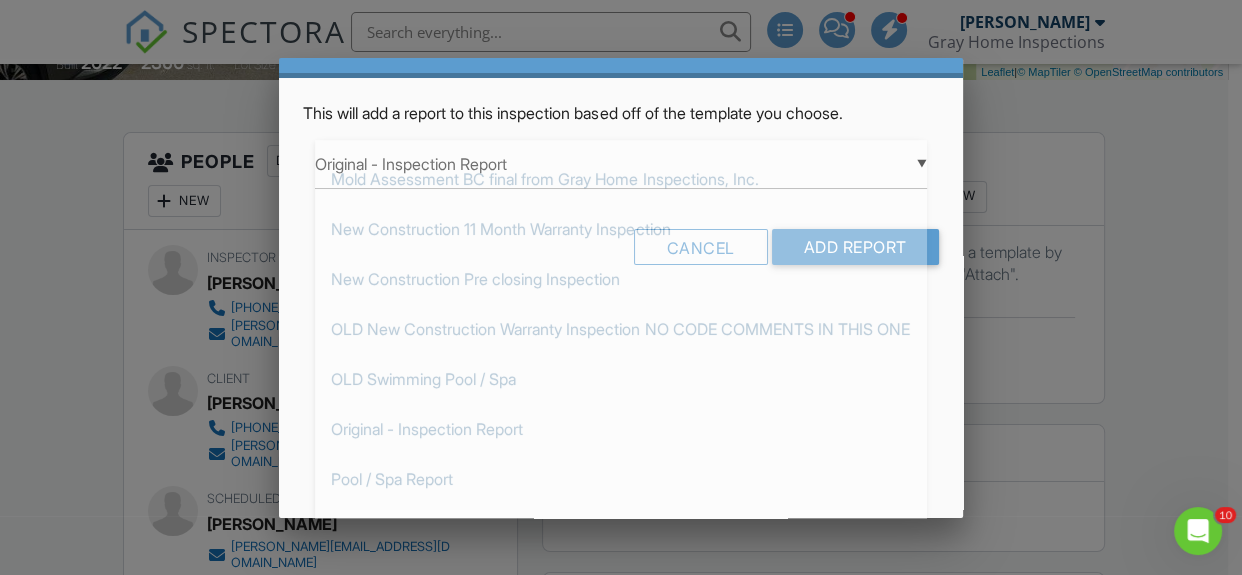 scroll, scrollTop: 921, scrollLeft: 0, axis: vertical 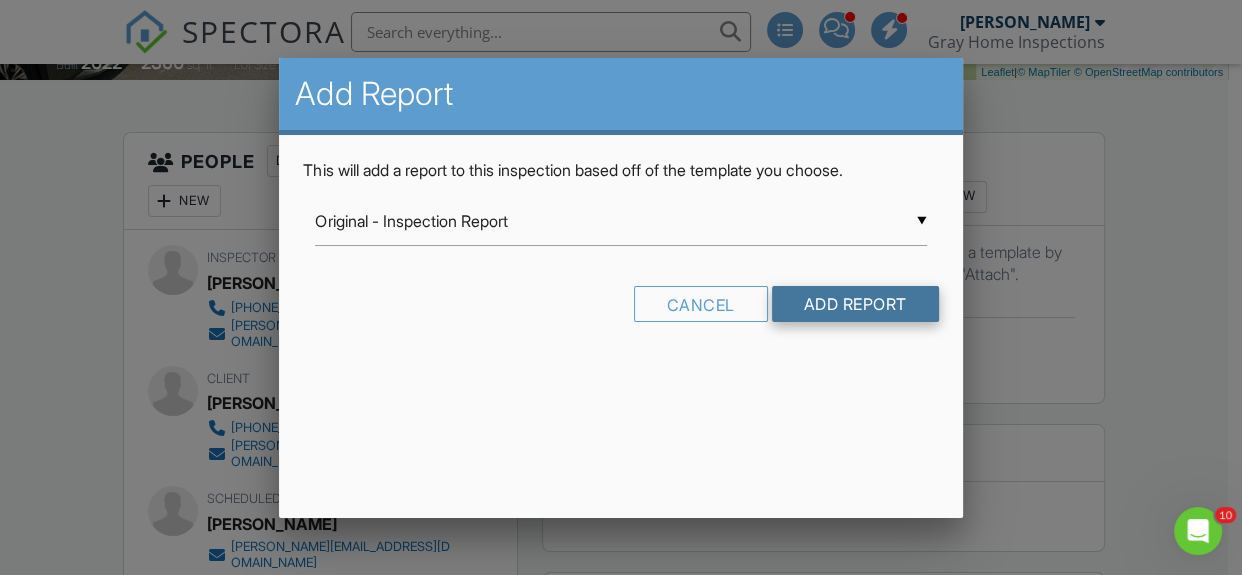 click on "Add Report" at bounding box center (855, 304) 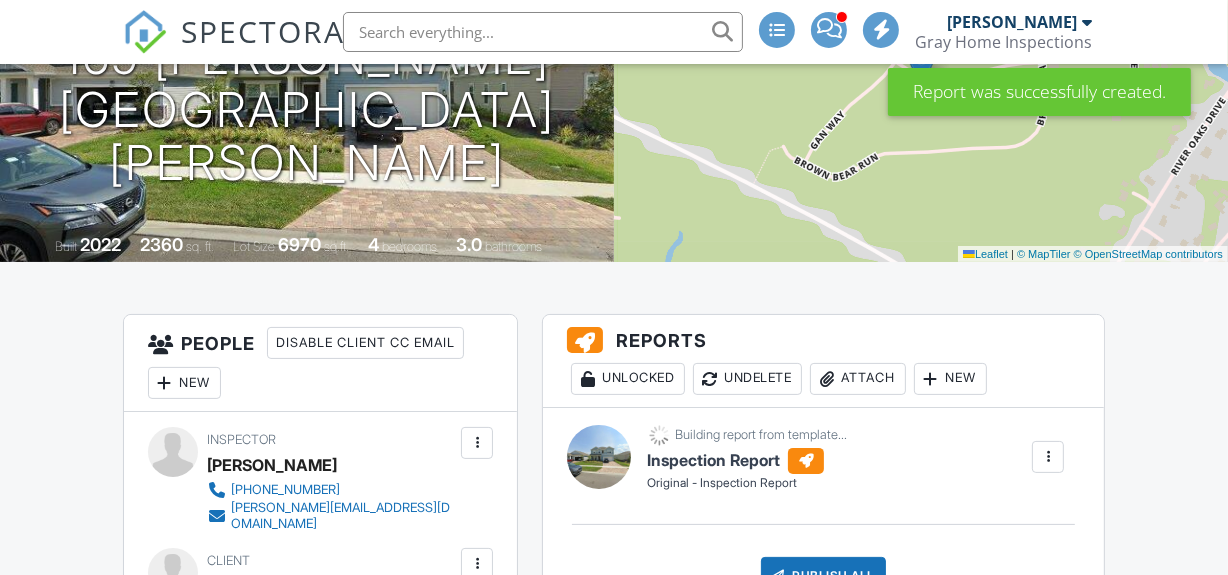 scroll, scrollTop: 454, scrollLeft: 0, axis: vertical 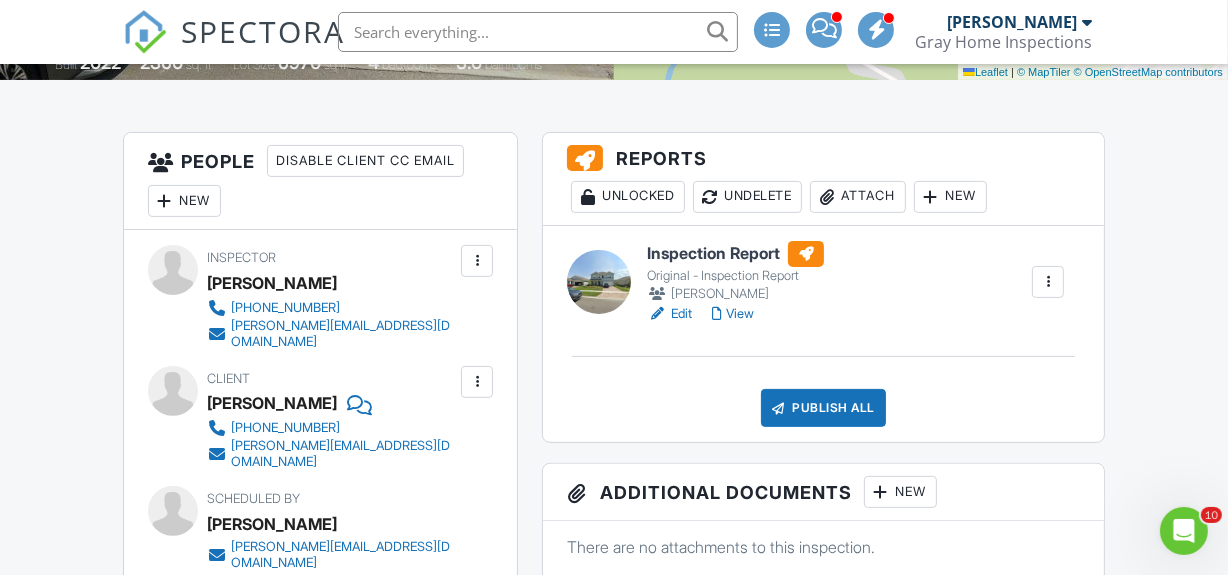 click on "Edit" at bounding box center (669, 314) 